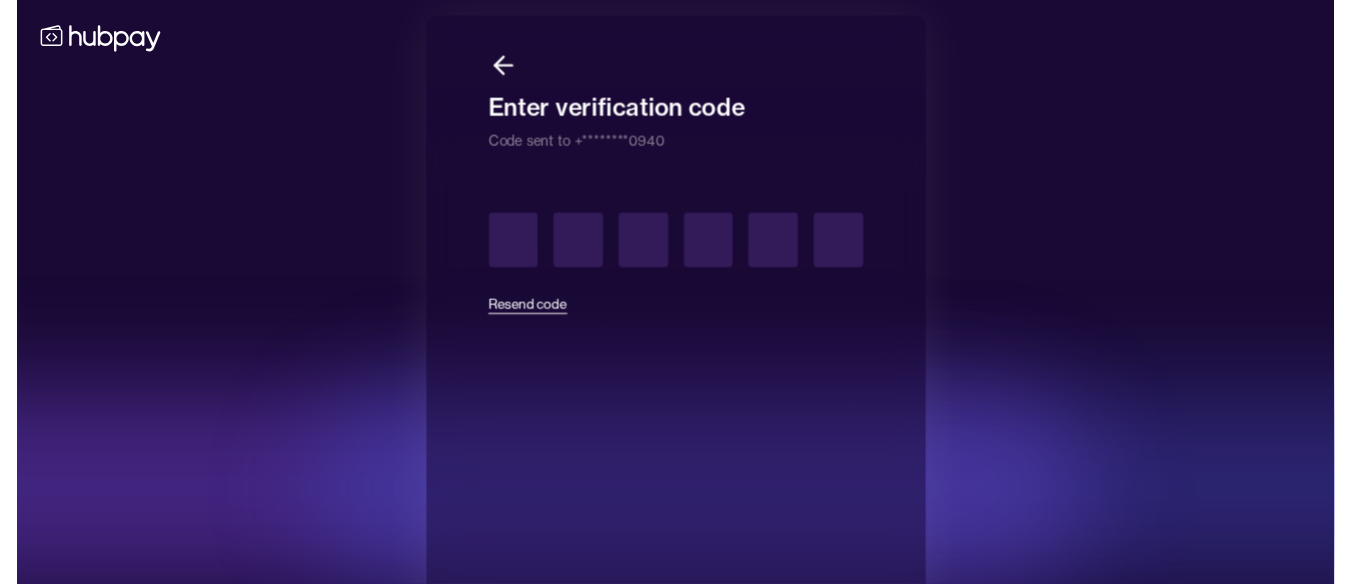 scroll, scrollTop: 0, scrollLeft: 0, axis: both 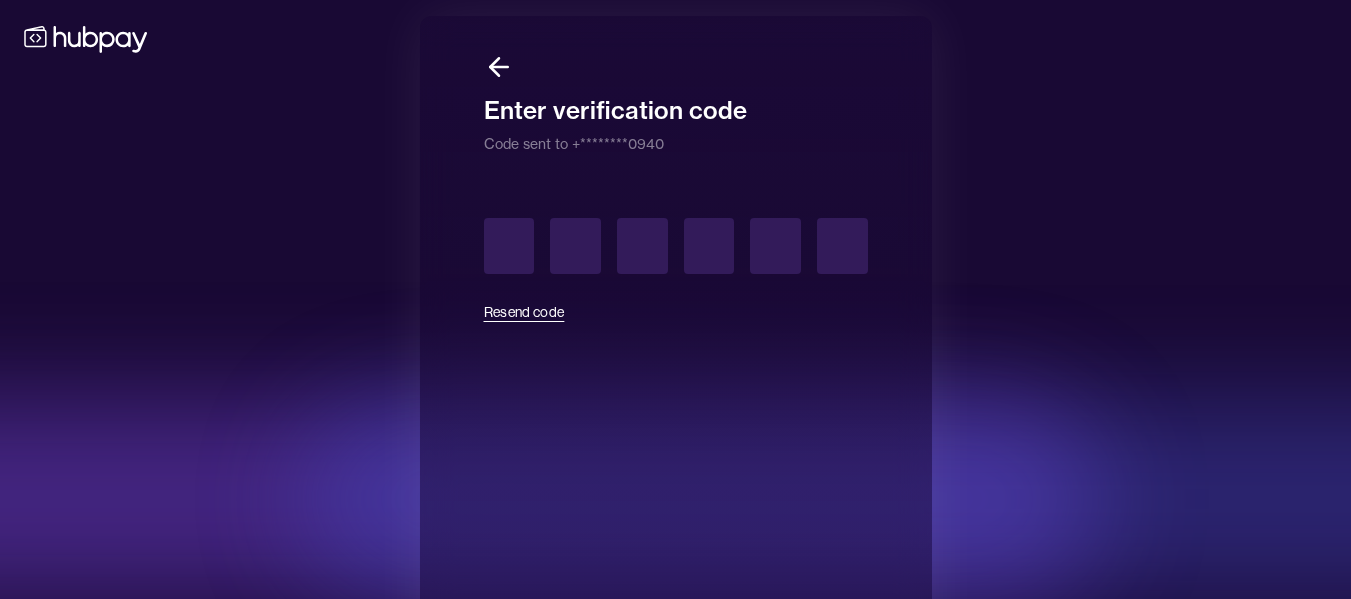 click 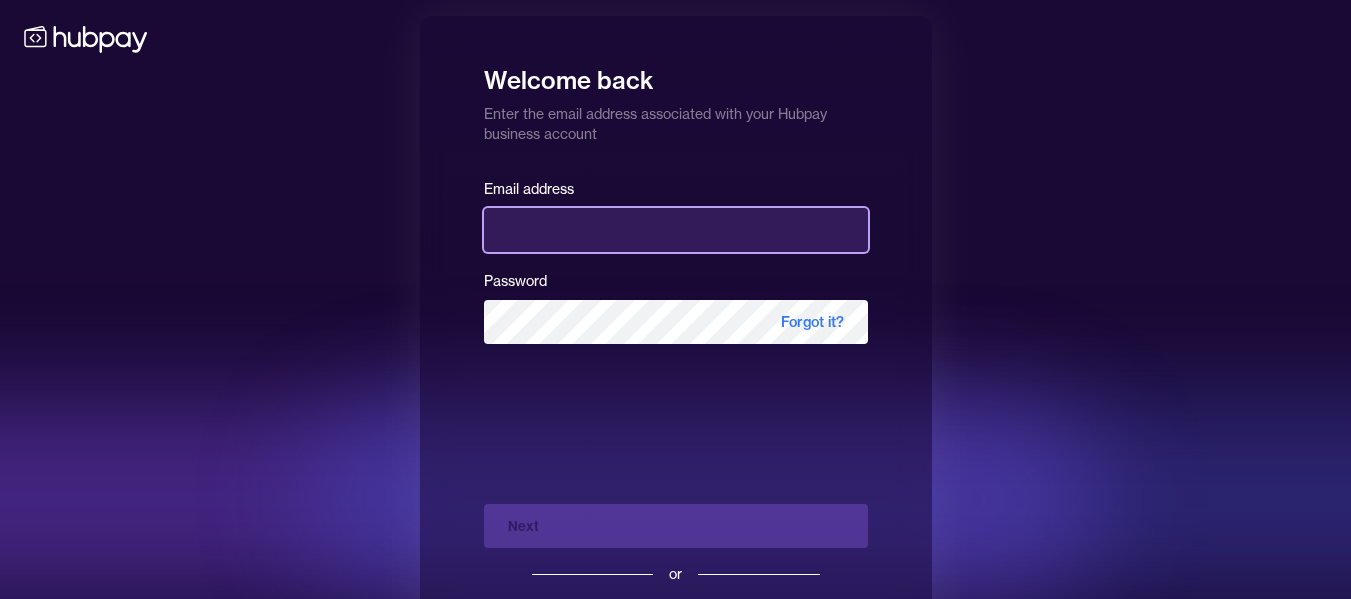 click at bounding box center [676, 230] 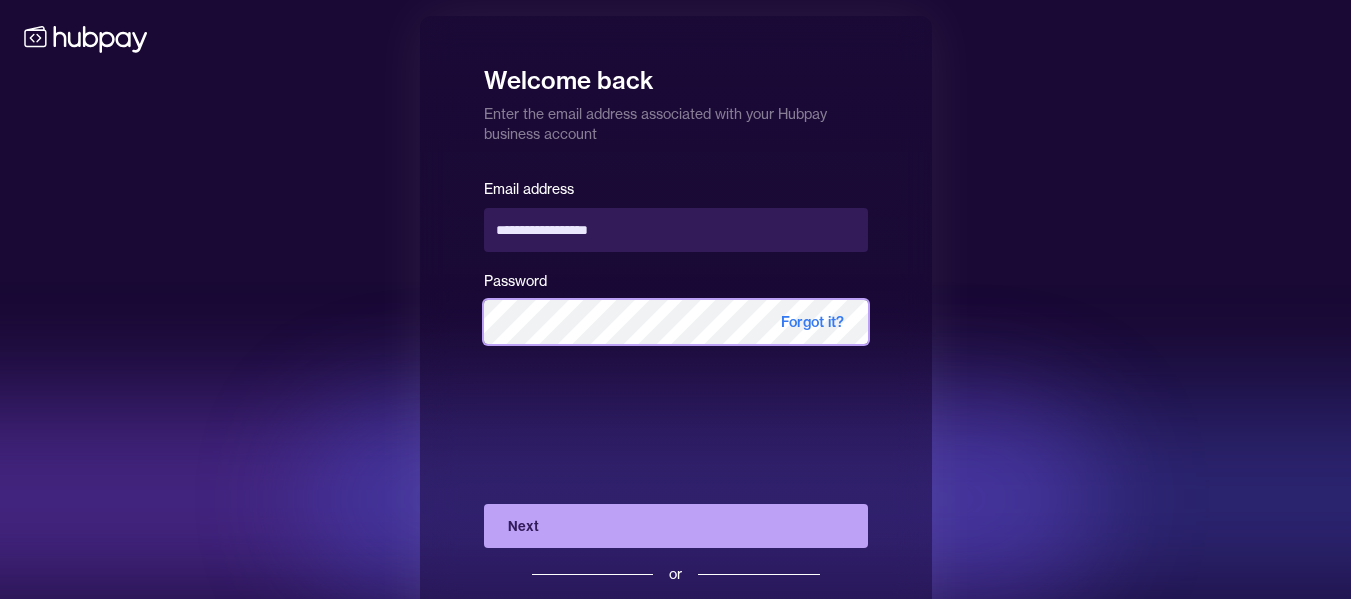 click on "Next" at bounding box center (676, 526) 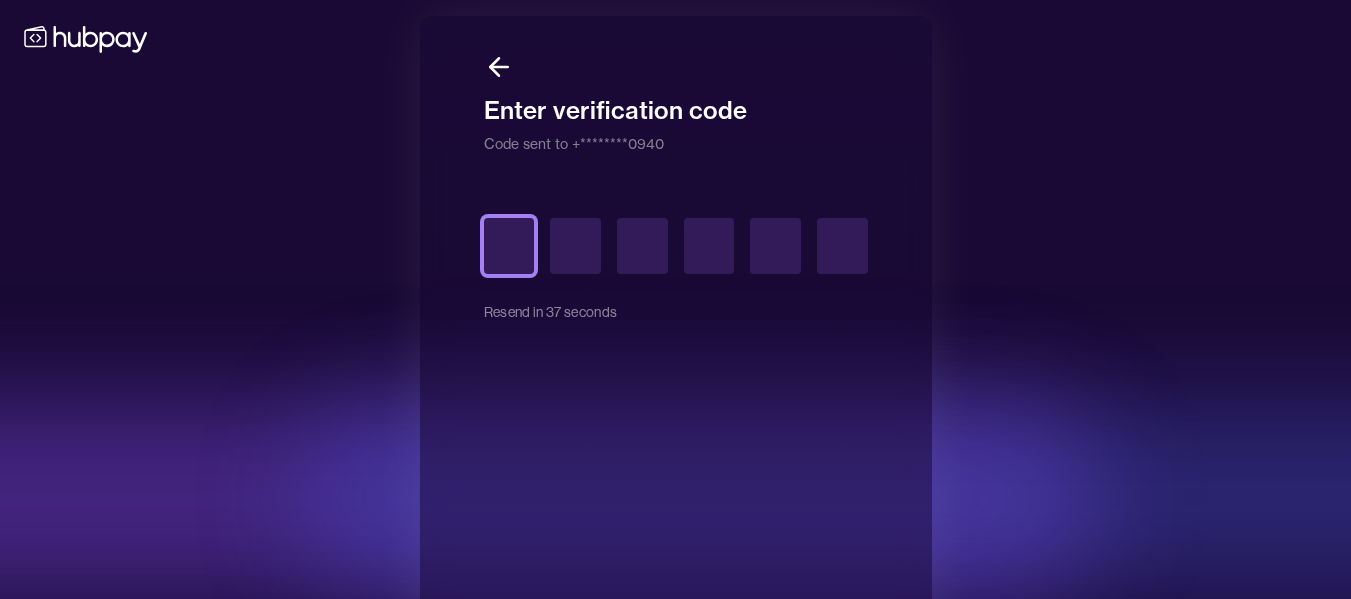 type on "*" 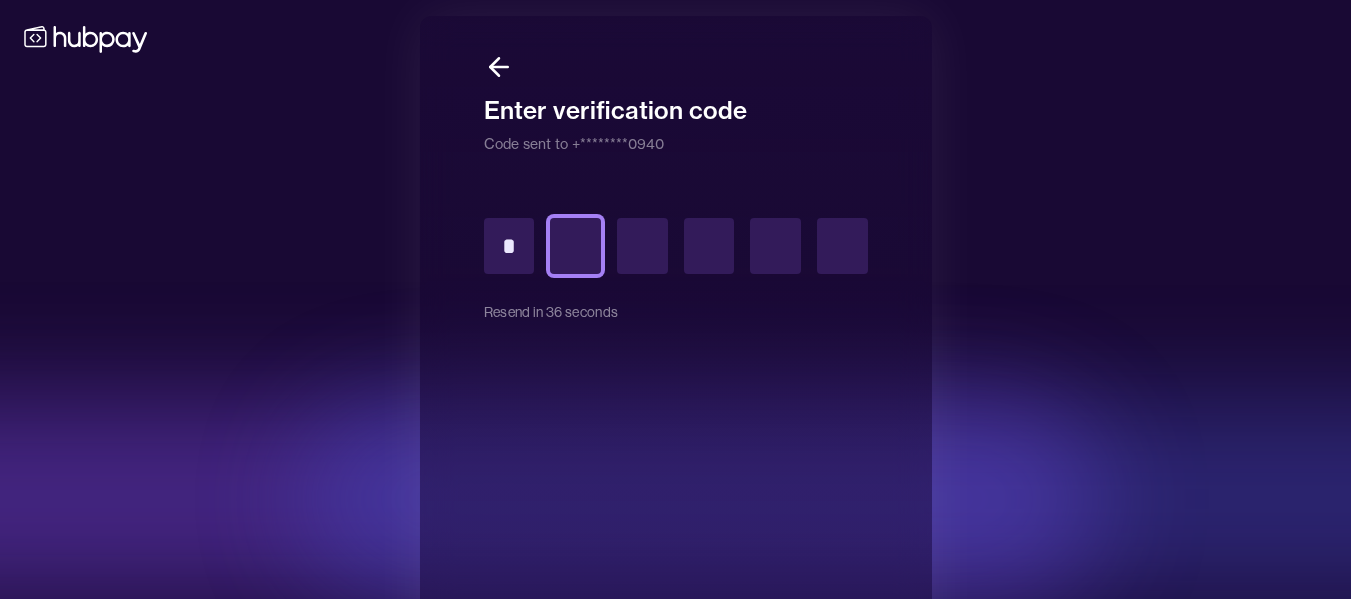 type on "*" 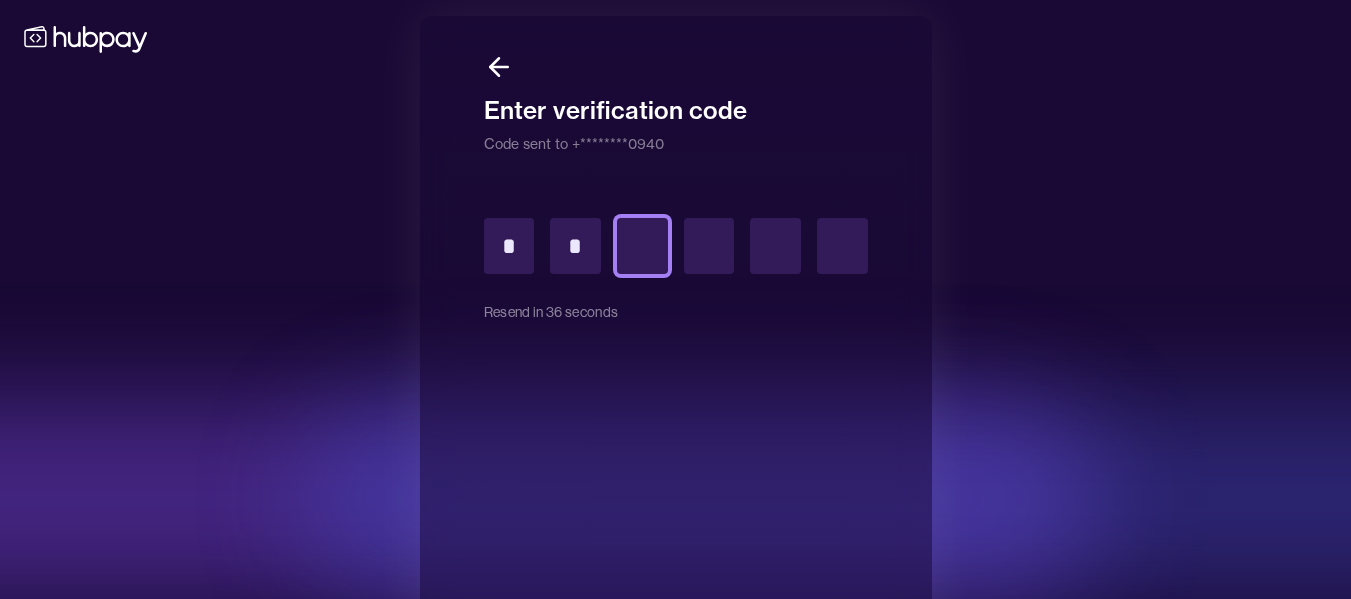 type on "*" 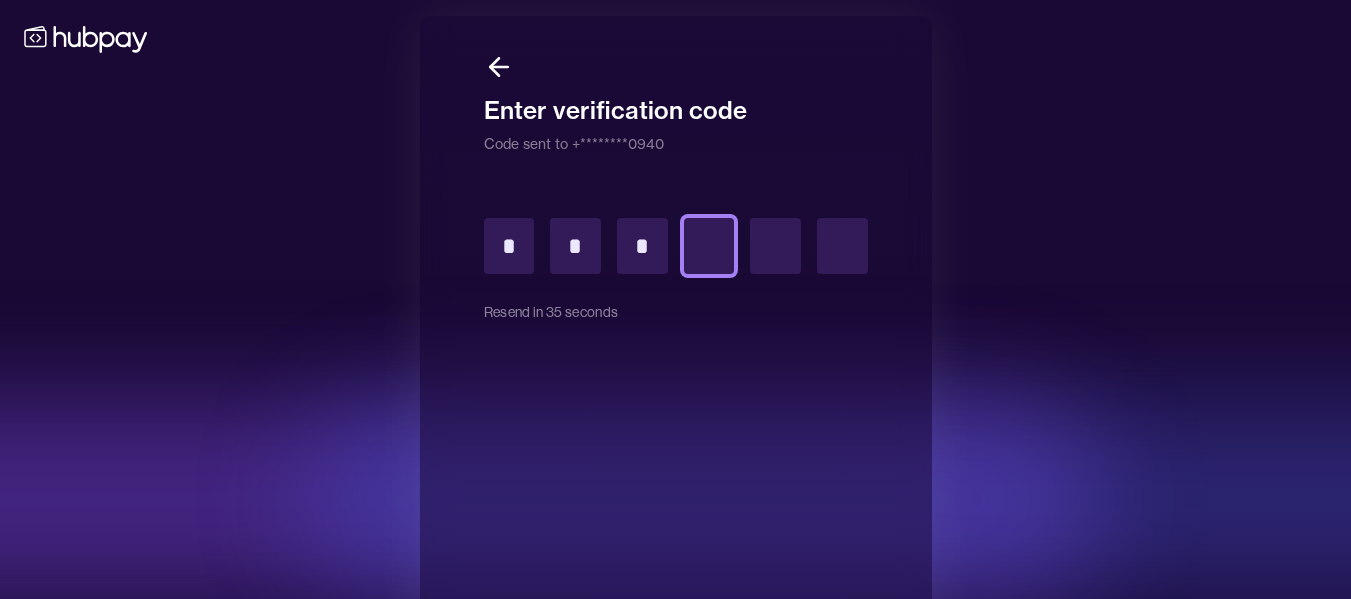 type on "*" 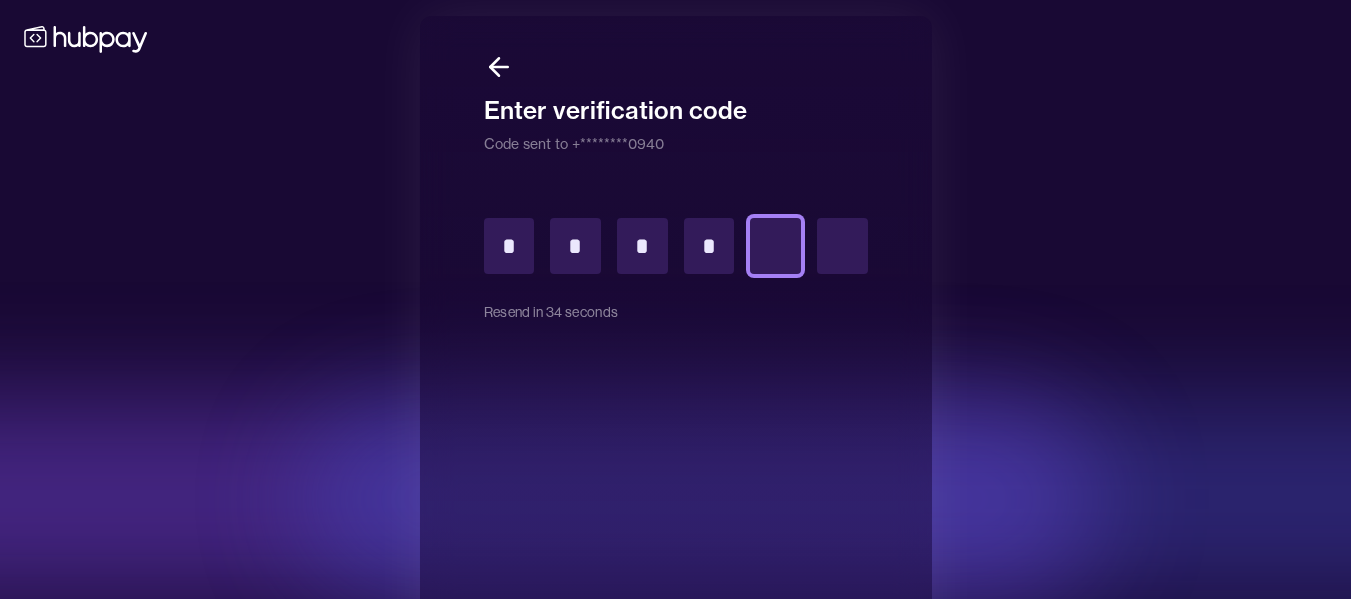 type on "*" 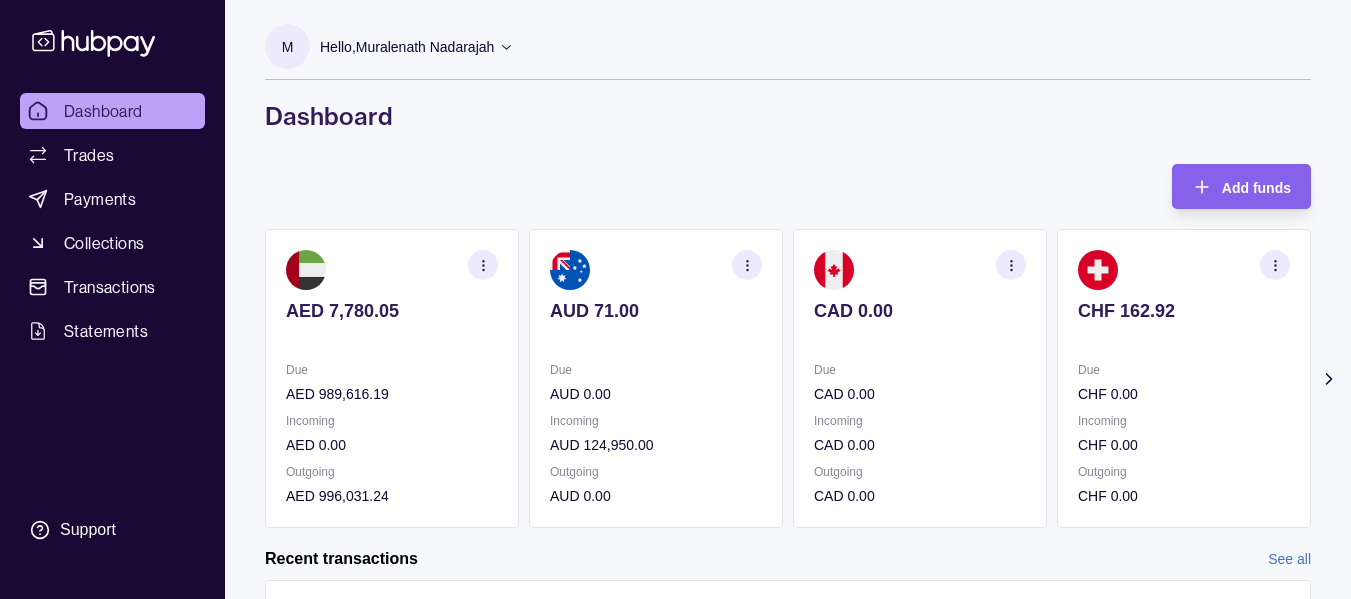 drag, startPoint x: 642, startPoint y: 150, endPoint x: 627, endPoint y: 130, distance: 25 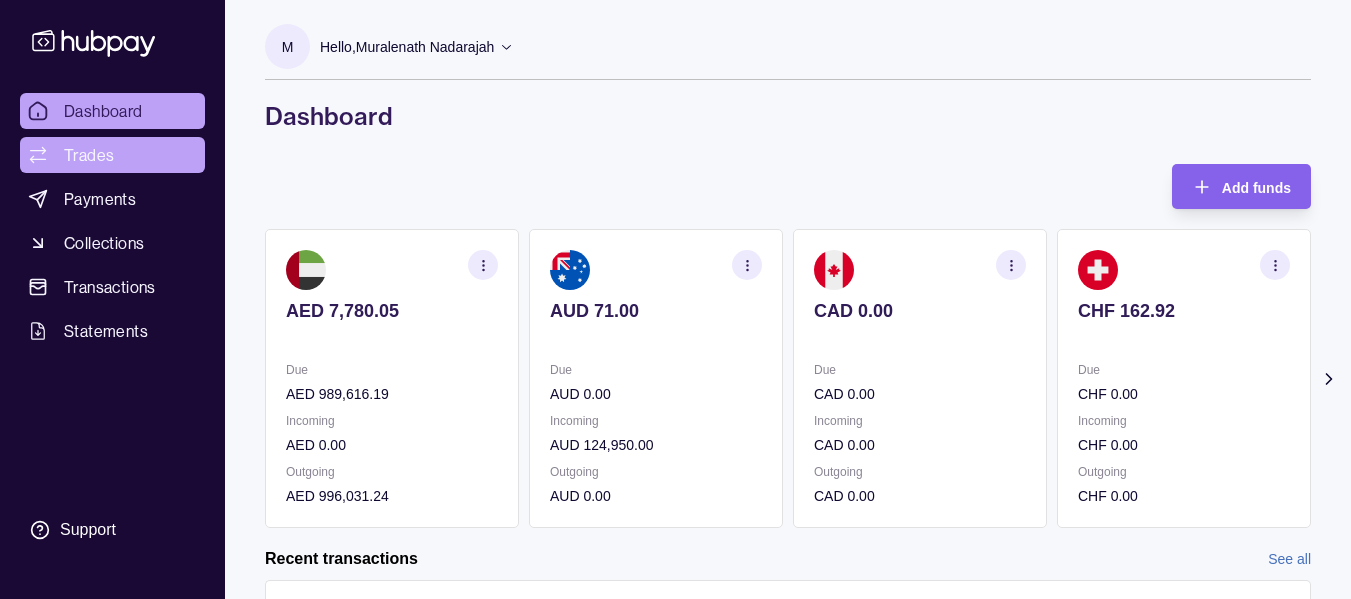 click on "Trades" at bounding box center [89, 155] 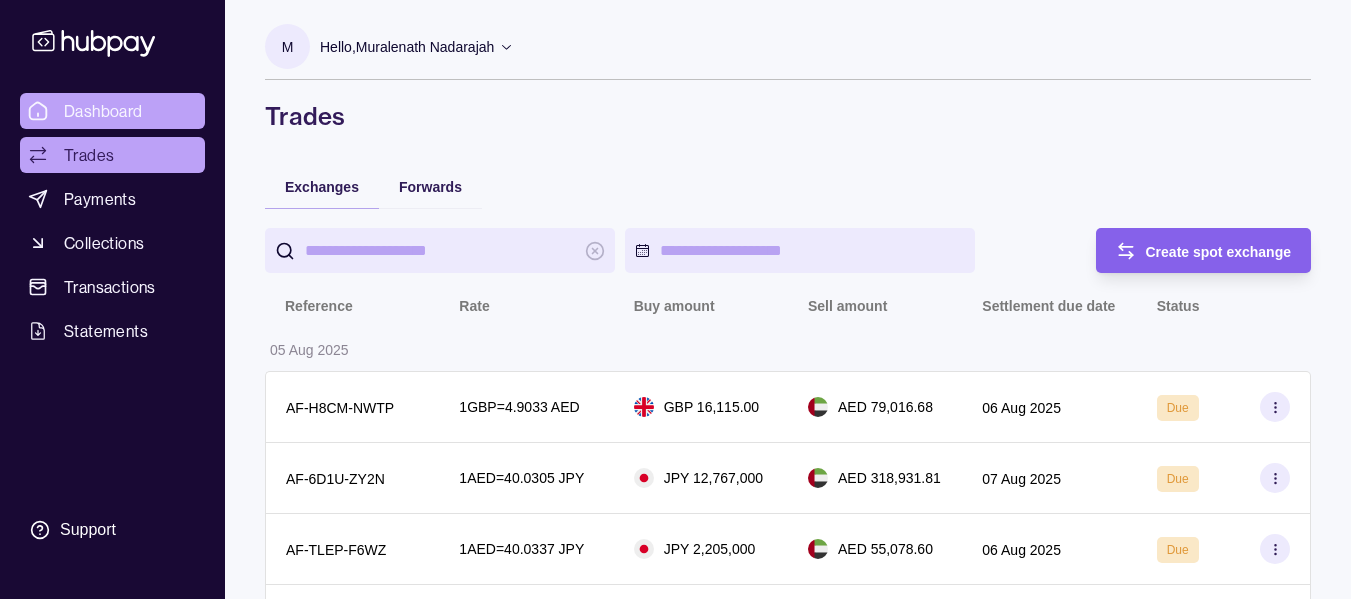 click on "Dashboard" at bounding box center (103, 111) 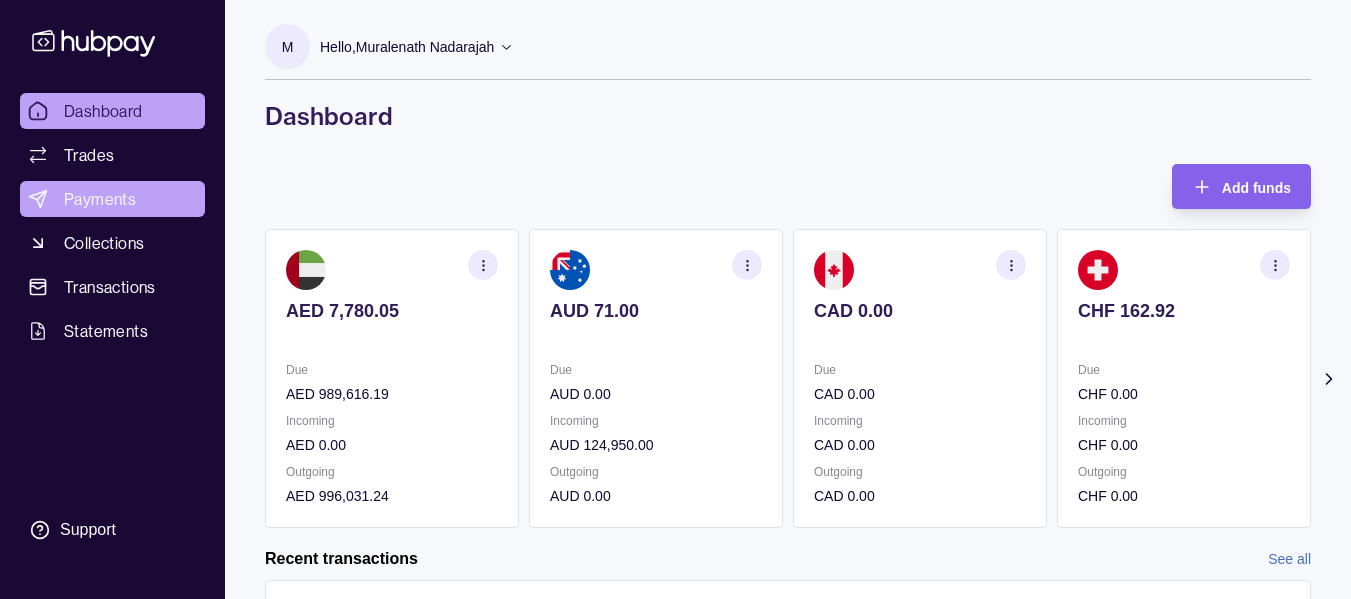 click on "Payments" at bounding box center (100, 199) 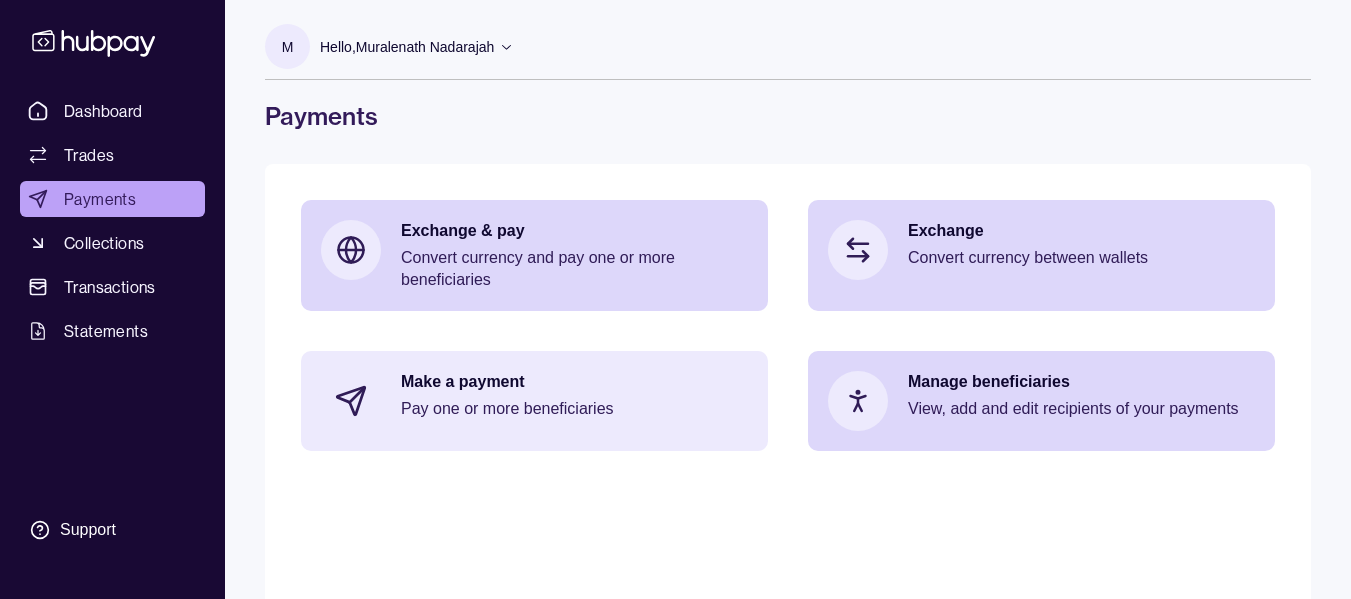 click on "Pay one or more beneficiaries" at bounding box center [574, 409] 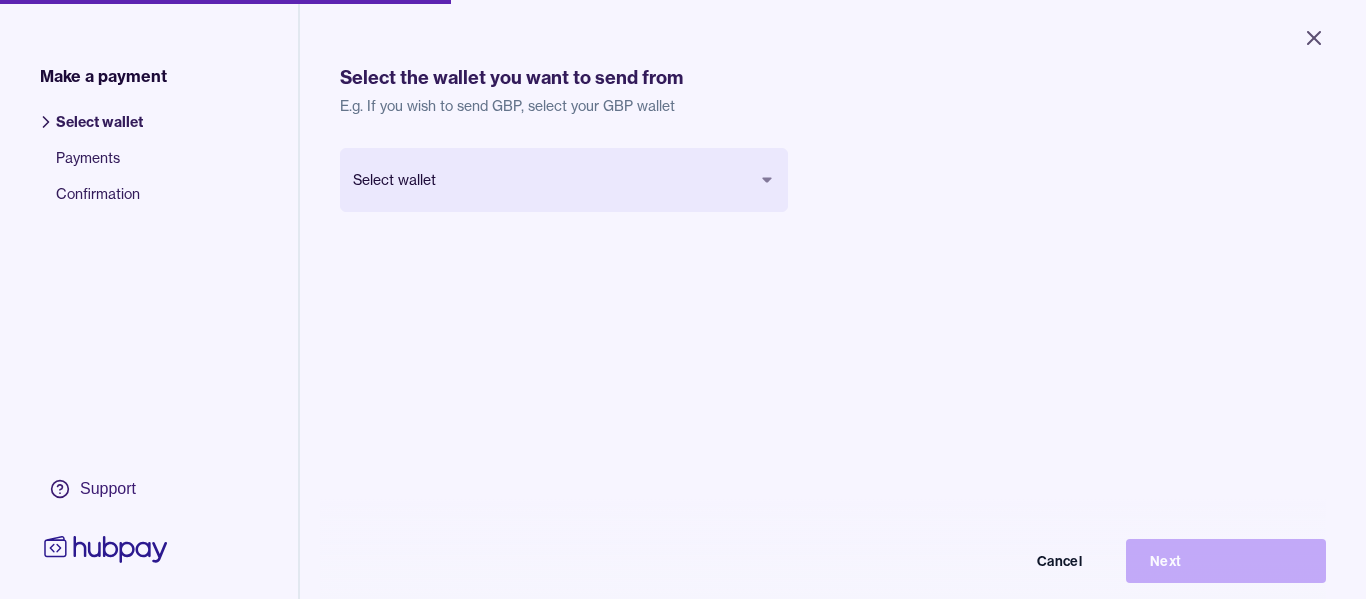 click on "Close Make a payment Select wallet Payments Confirmation Support Select the wallet you want to send from E.g. If you wish to send GBP, select your GBP wallet Select wallet Cancel Next Make a payment | Hubpay" at bounding box center (683, 299) 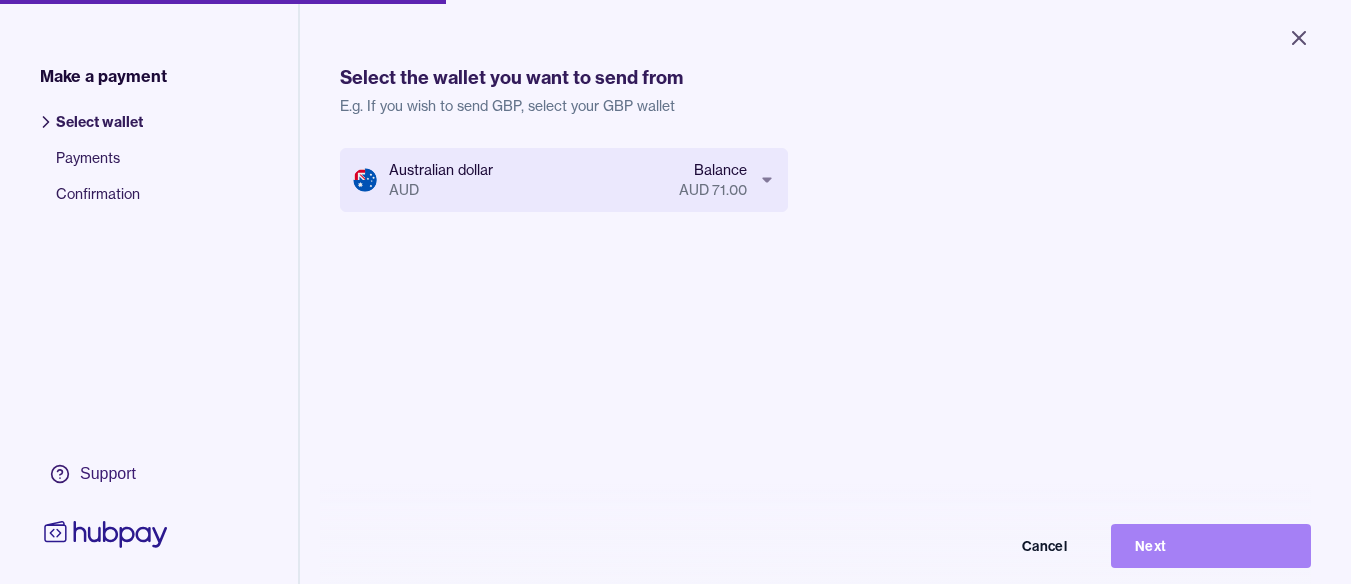 click on "Next" at bounding box center [1211, 546] 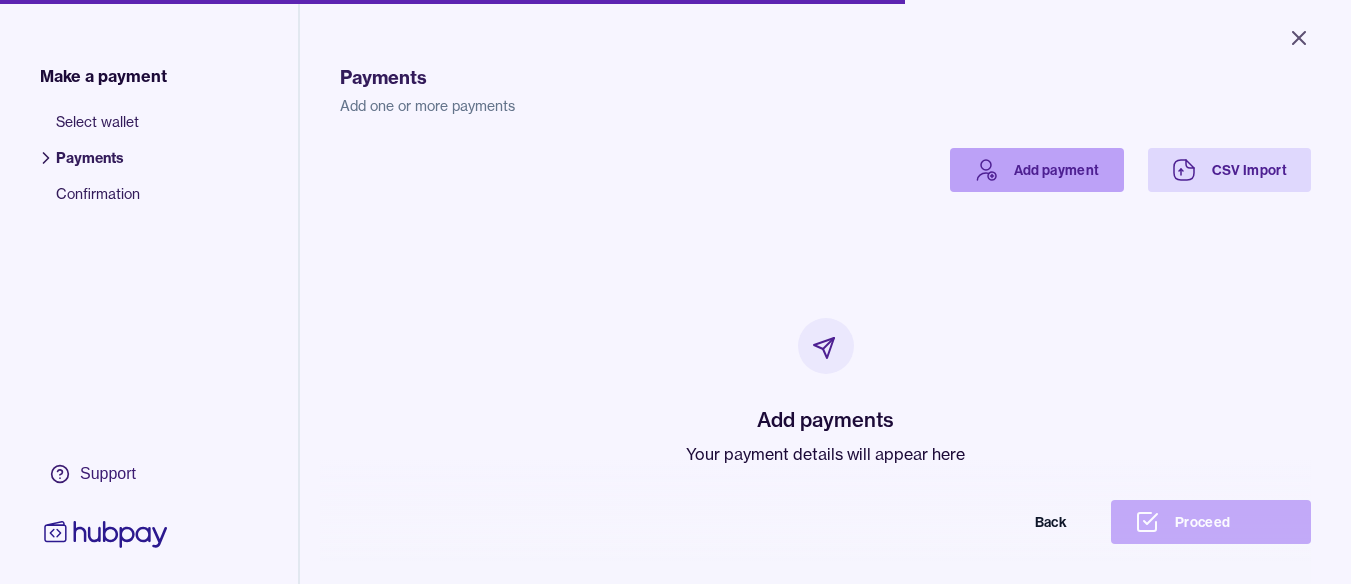 click on "Add payment" at bounding box center [1037, 170] 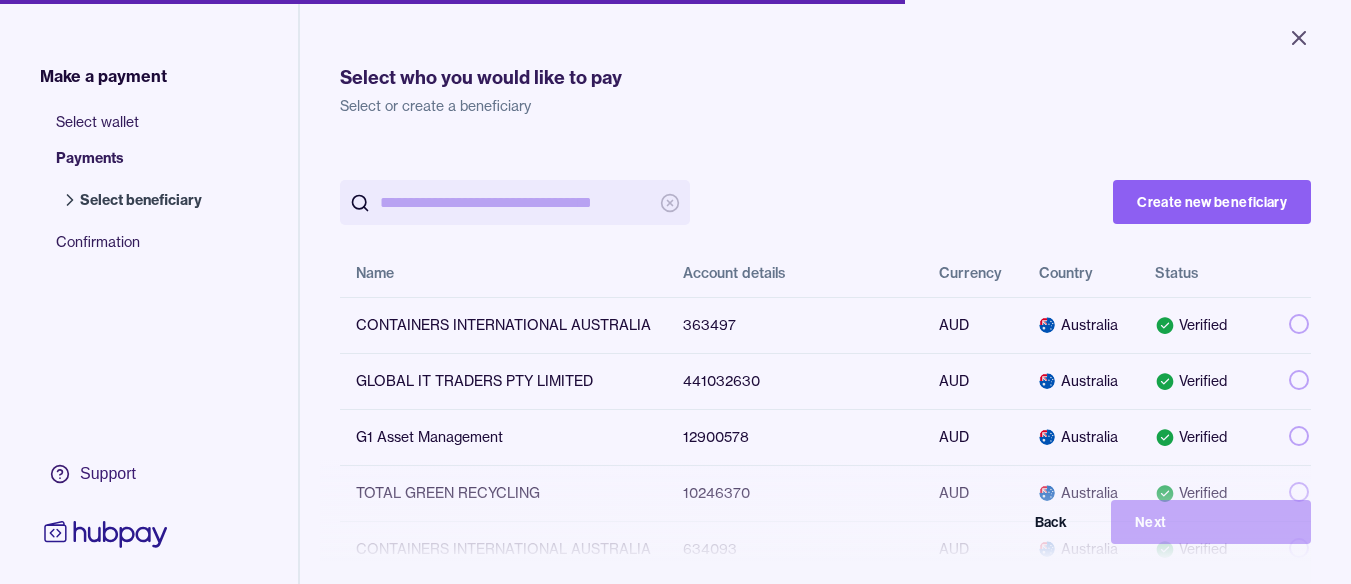 click at bounding box center [515, 202] 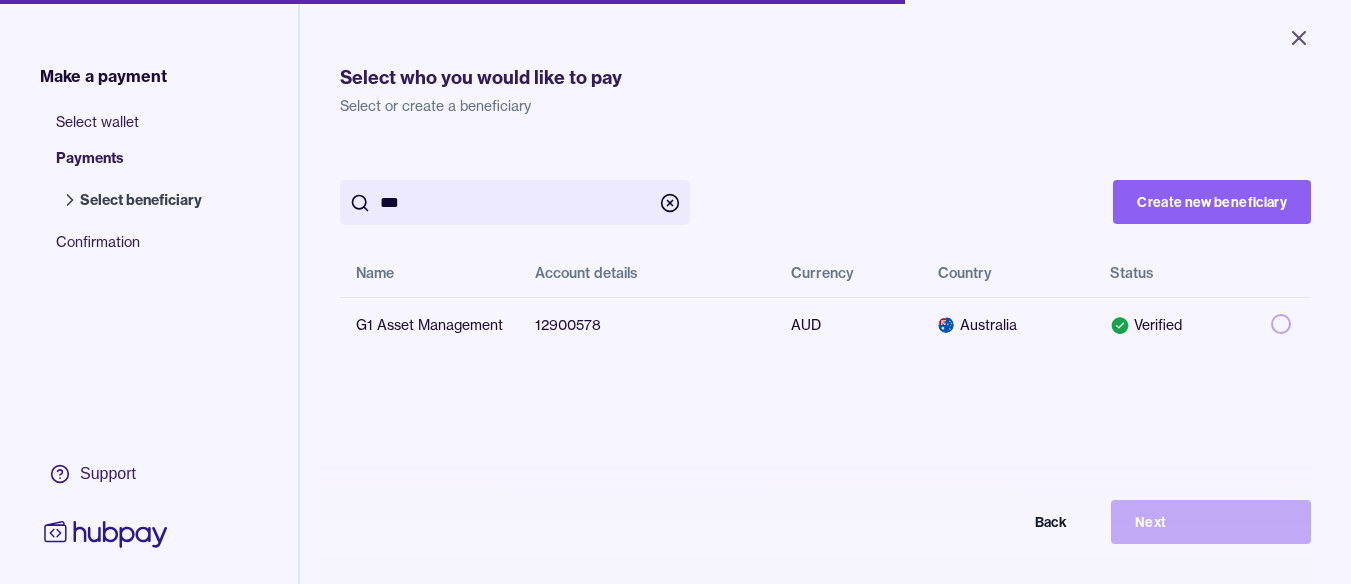 paste on "**********" 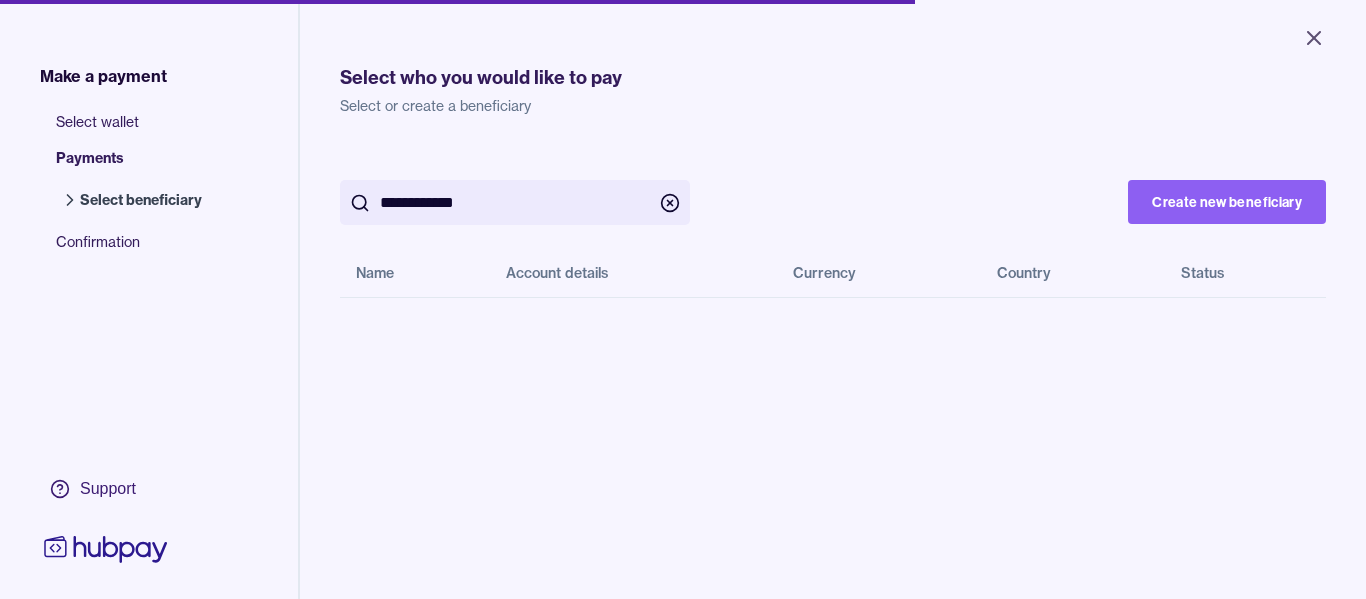 click on "**********" at bounding box center [515, 202] 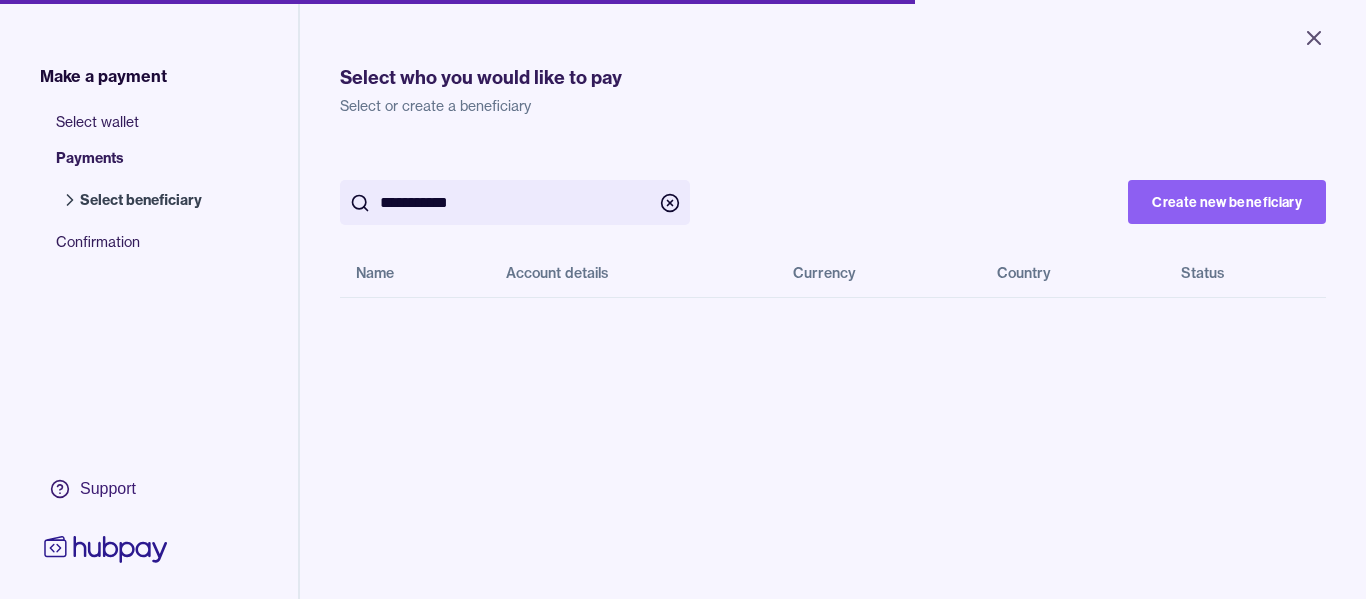 click on "**********" at bounding box center [515, 202] 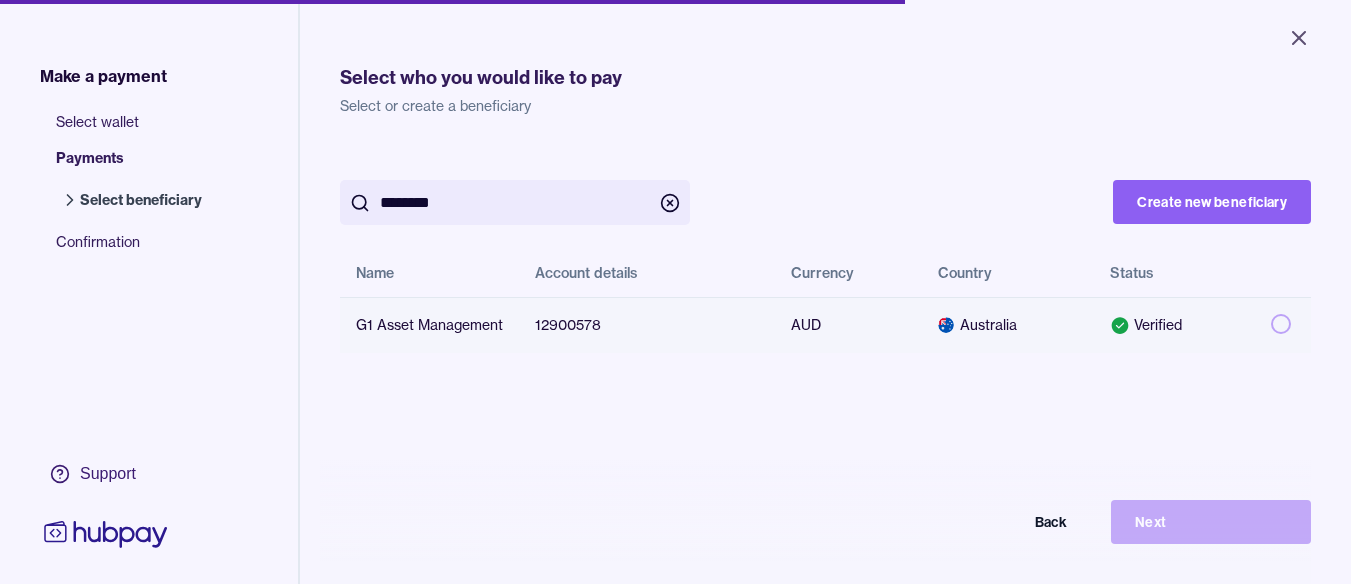 type on "********" 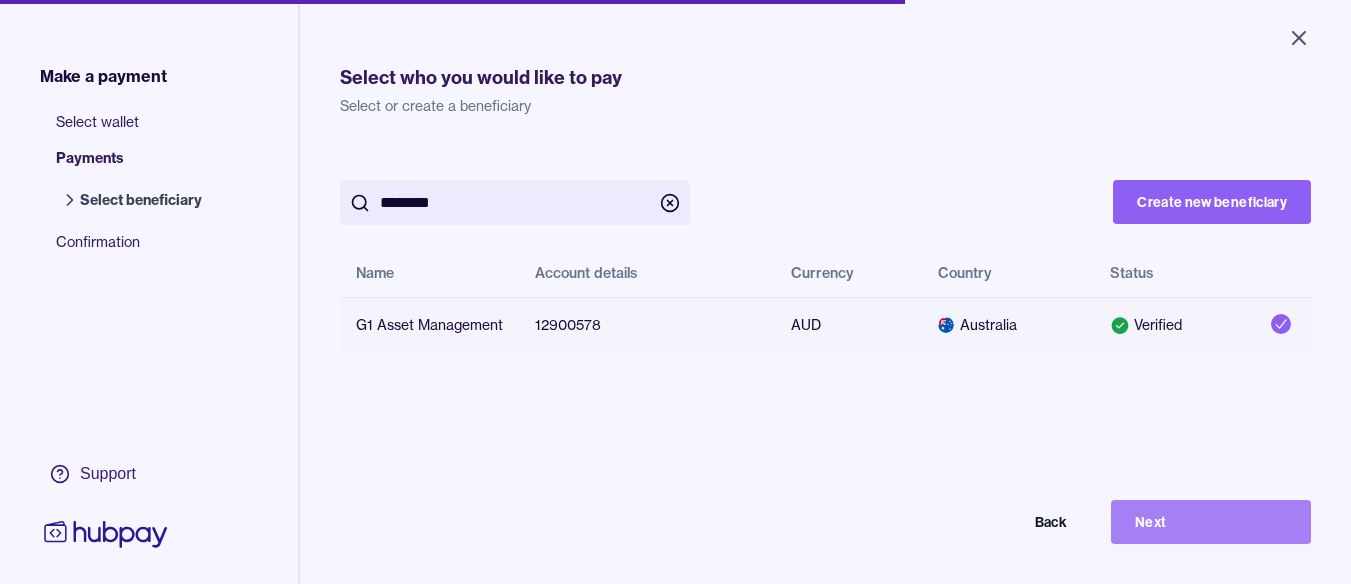 click on "Next" at bounding box center (1211, 522) 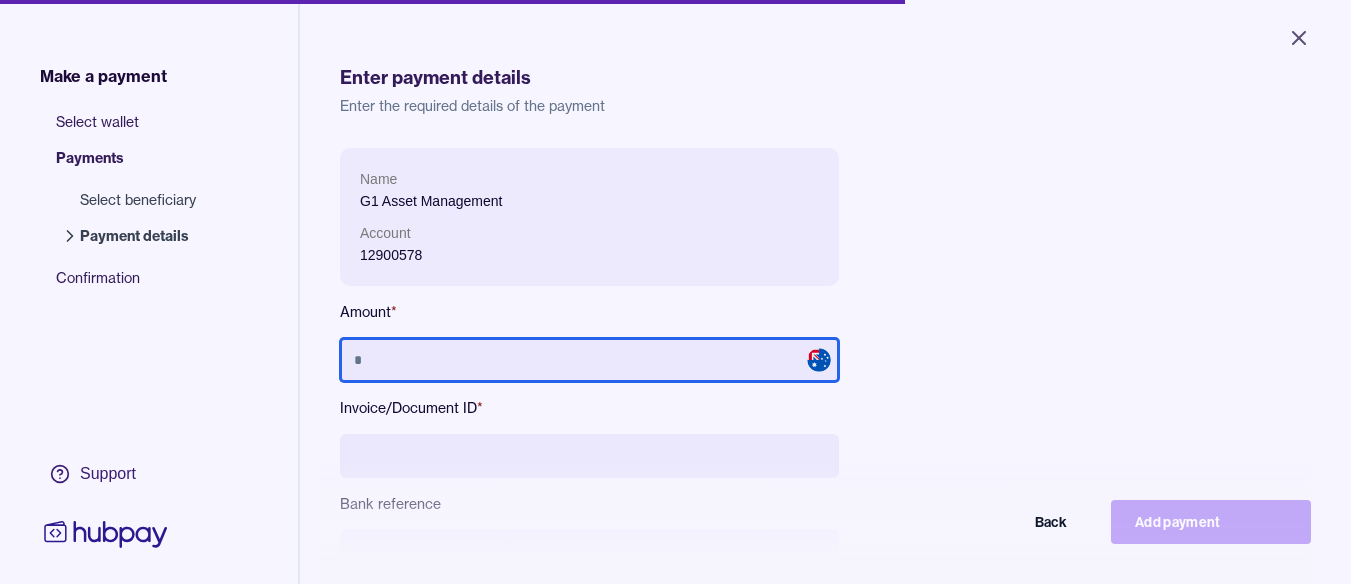 click at bounding box center (589, 360) 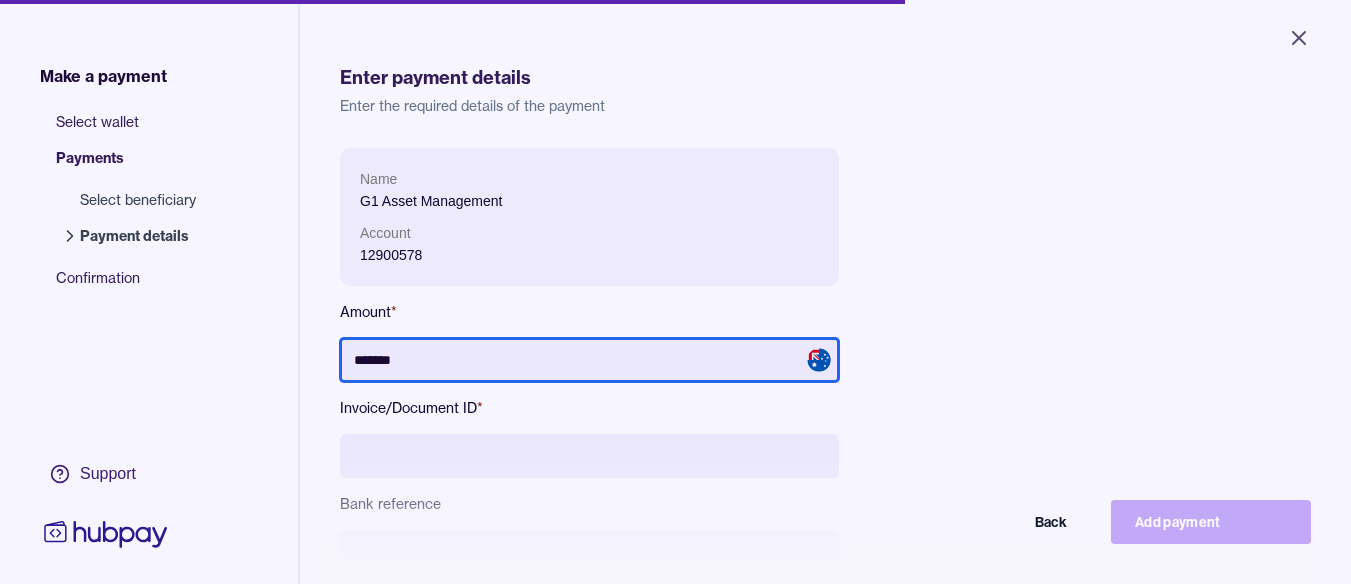 type on "*******" 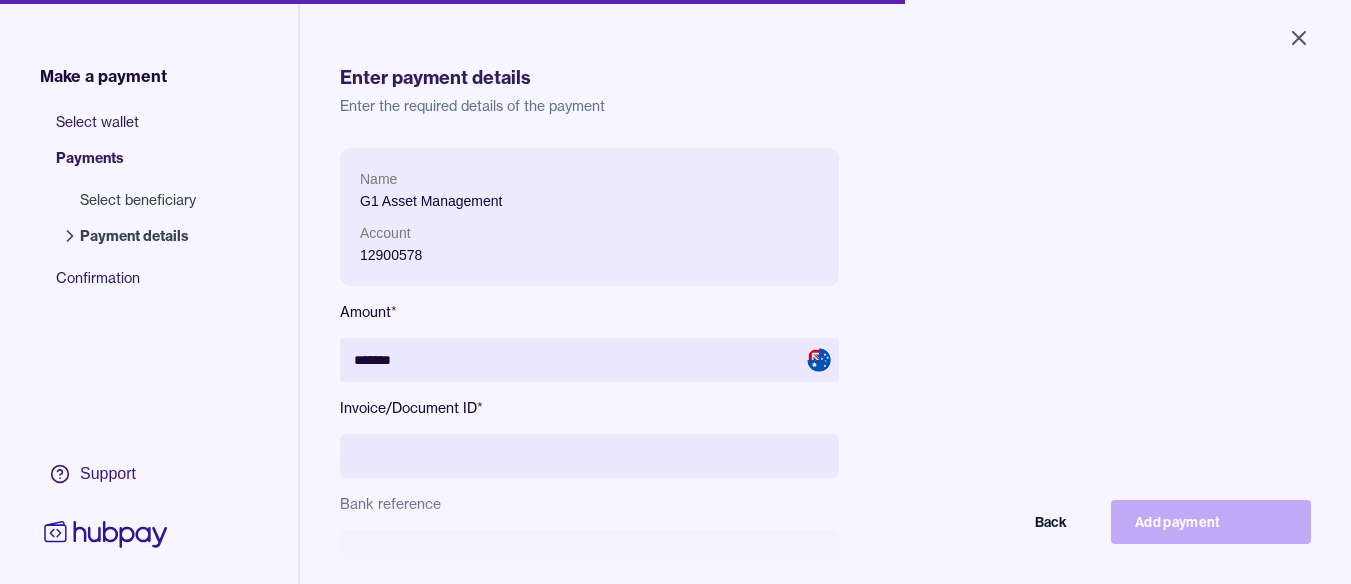 click at bounding box center [589, 456] 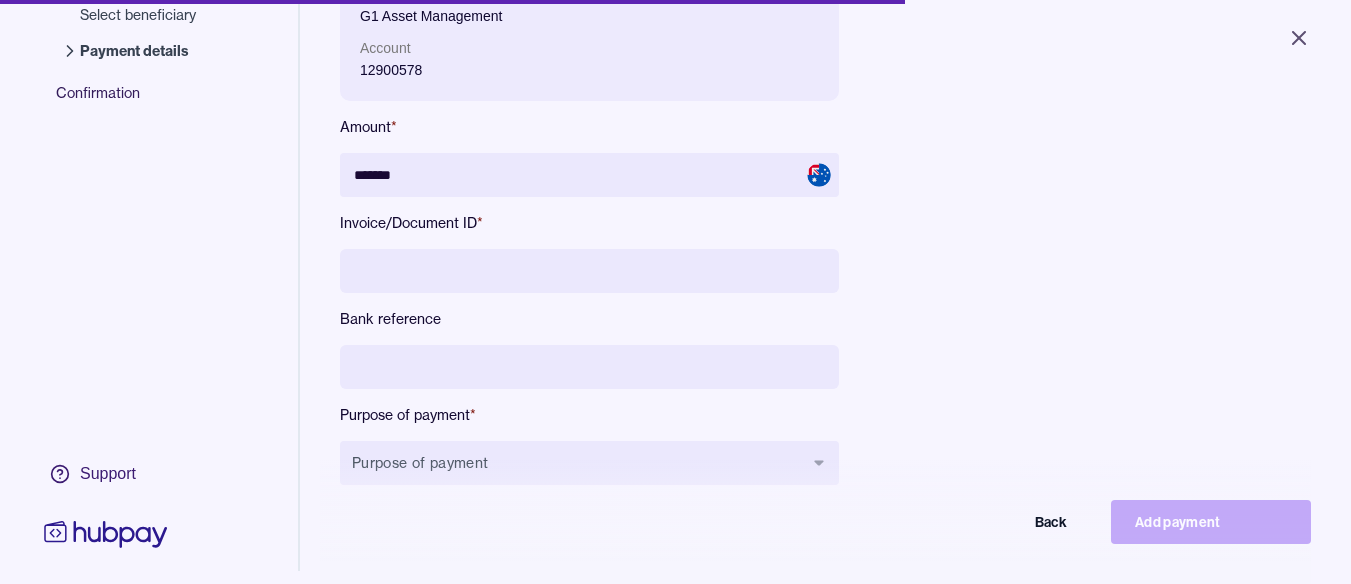 scroll, scrollTop: 200, scrollLeft: 0, axis: vertical 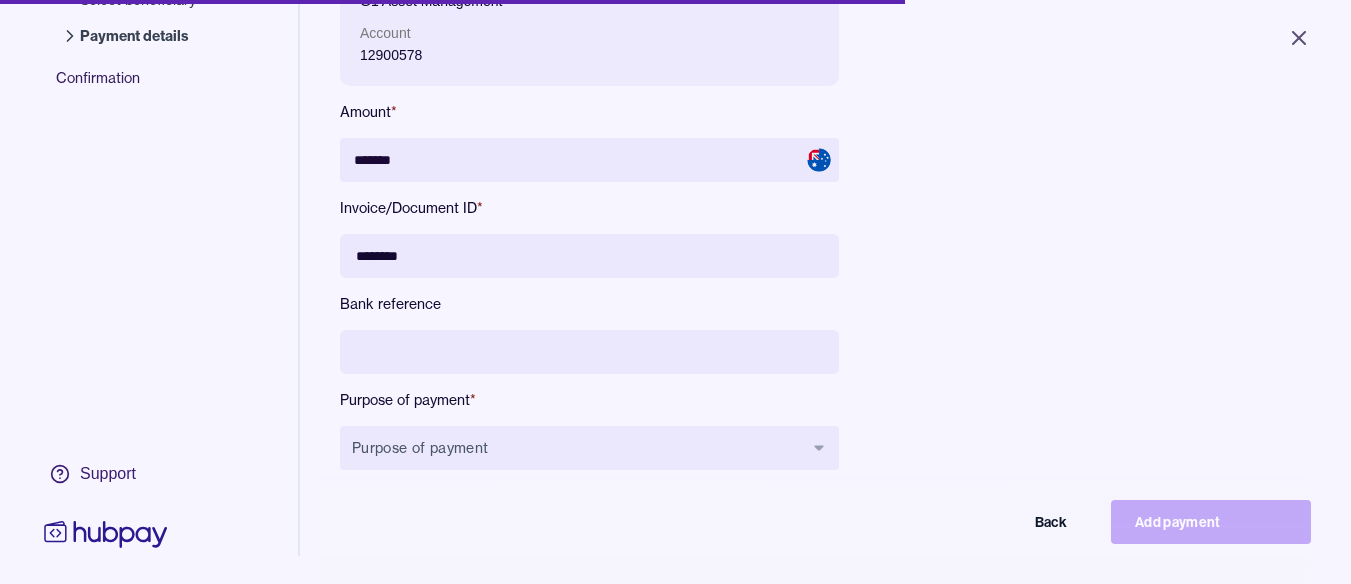 type on "********" 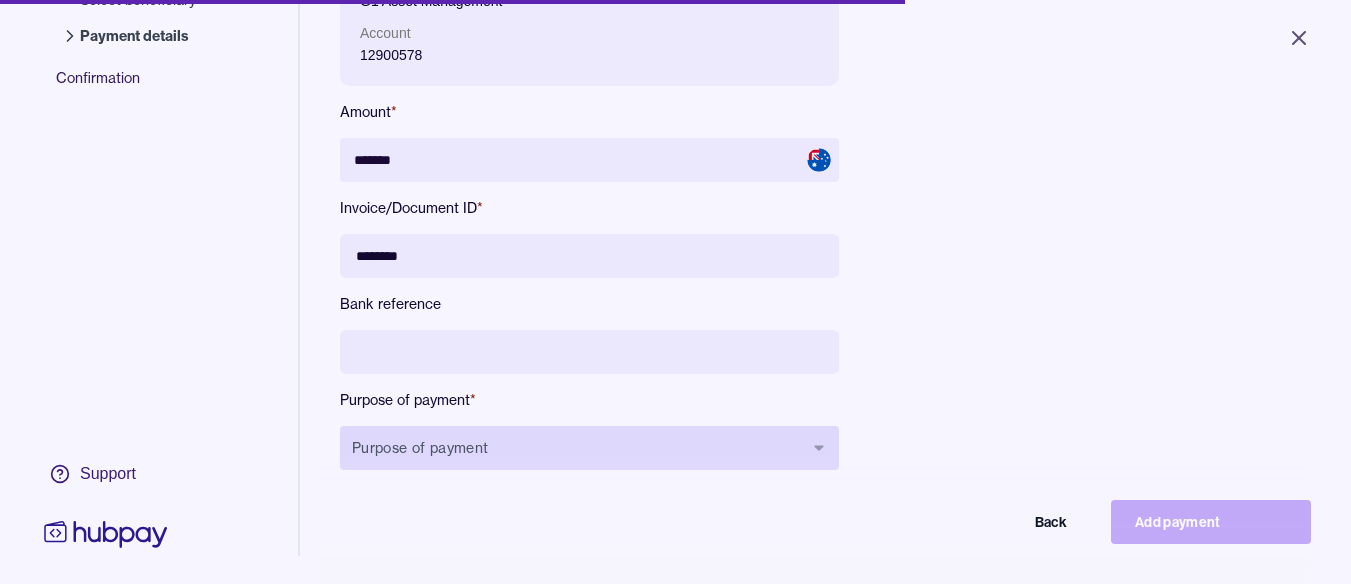 click on "Purpose of payment" at bounding box center (589, 448) 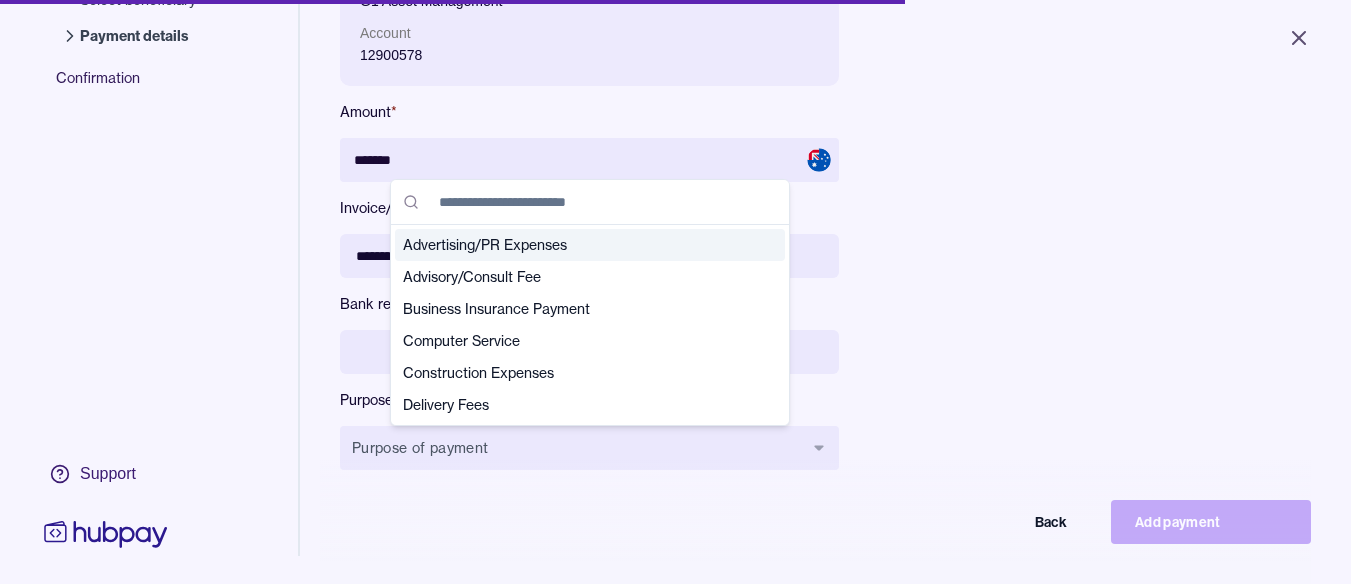 click at bounding box center [602, 202] 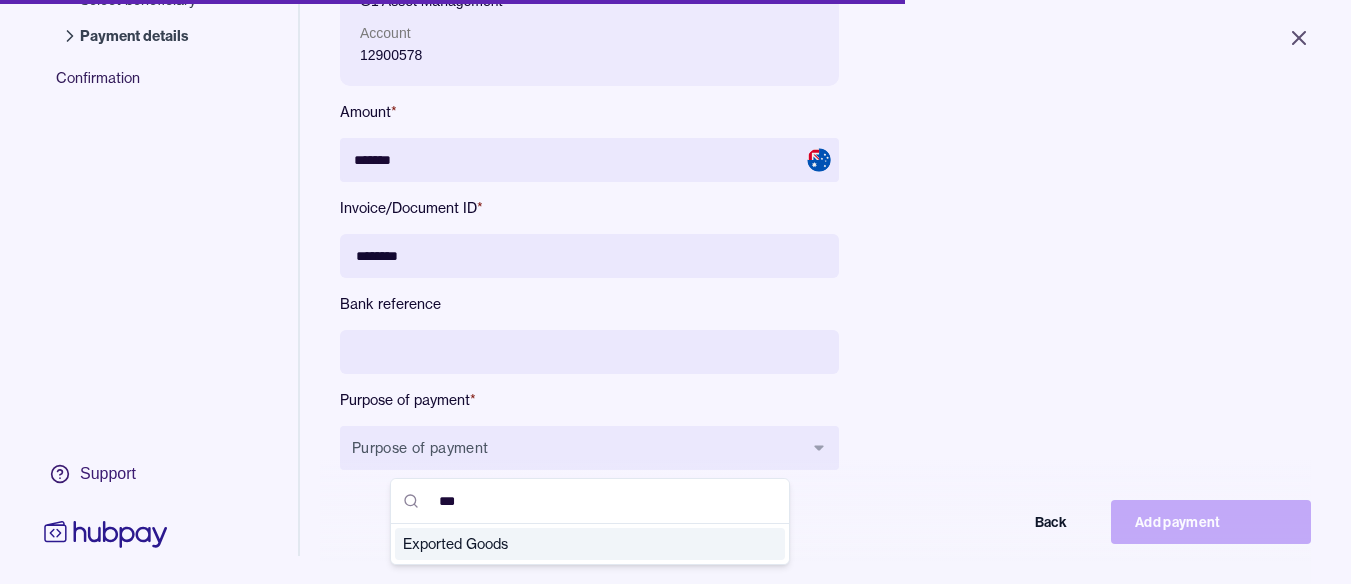 type on "***" 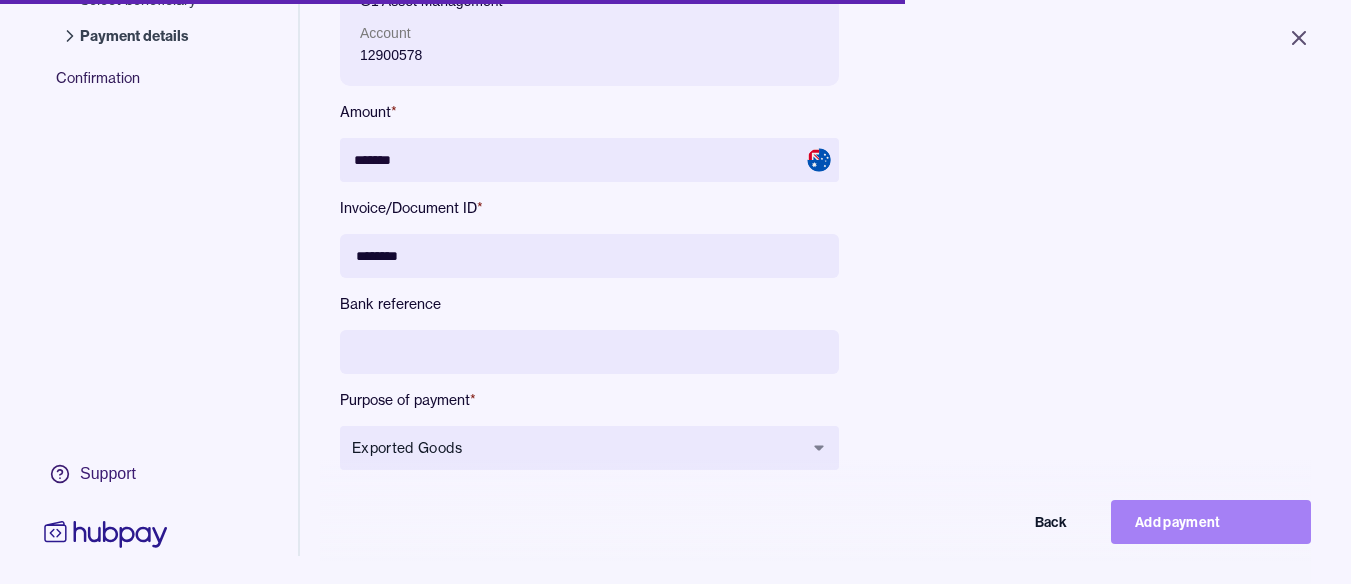 click on "Add payment" at bounding box center (1211, 522) 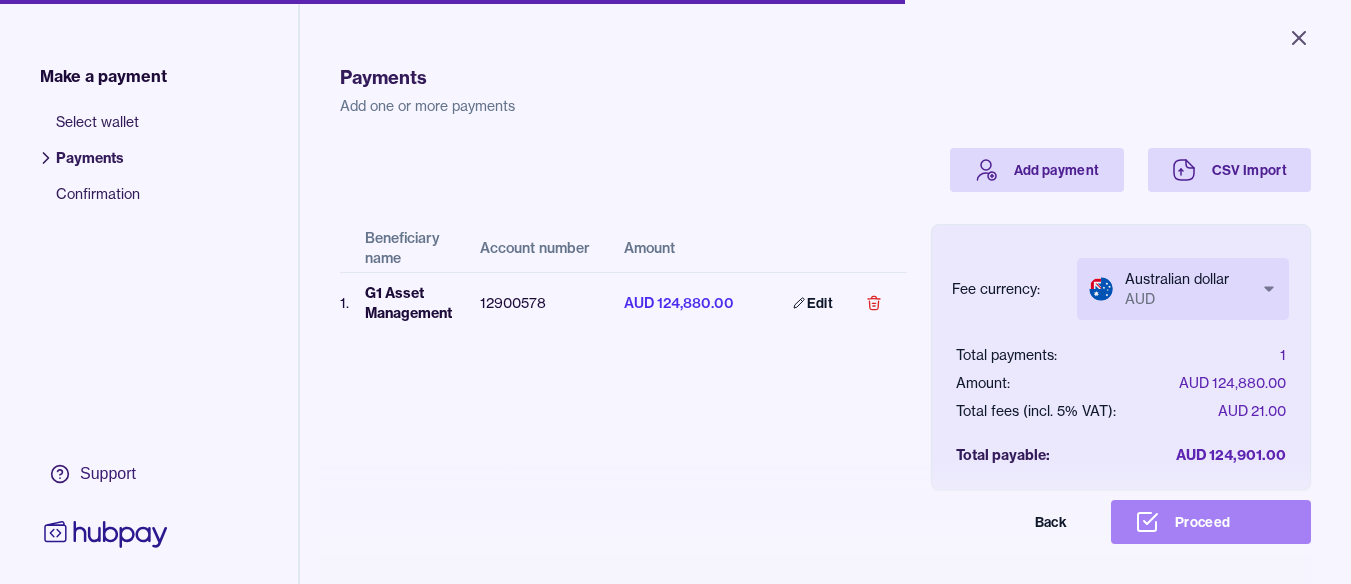 click on "Proceed" at bounding box center [1211, 522] 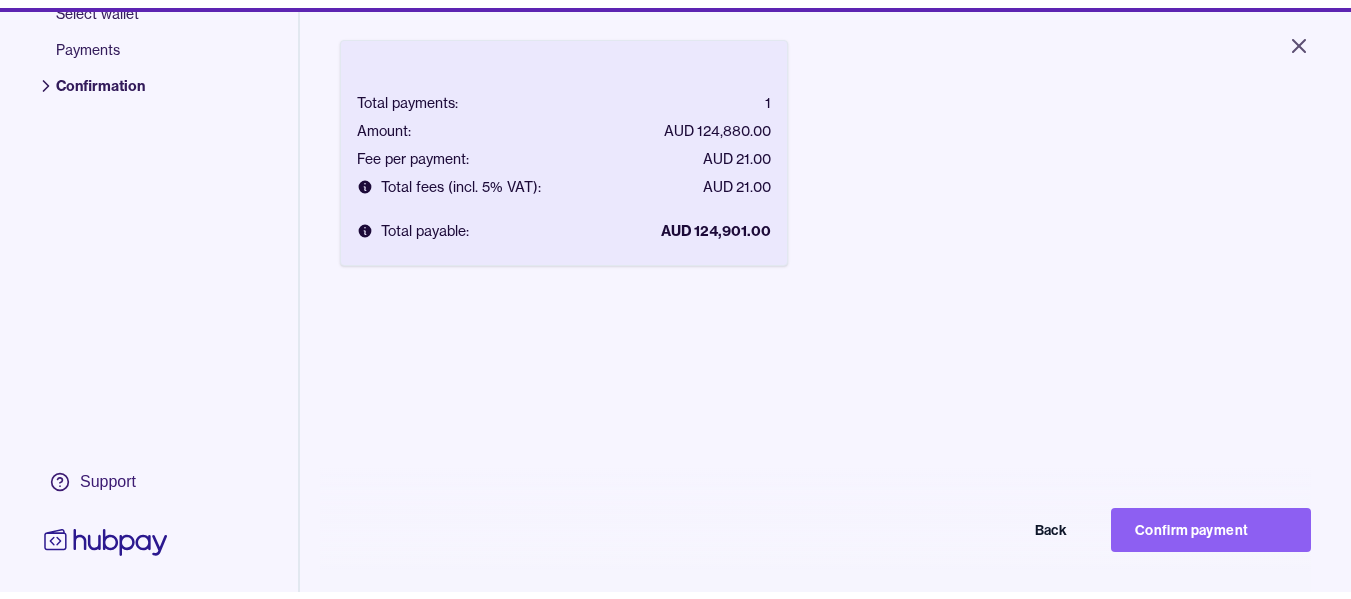 scroll, scrollTop: 0, scrollLeft: 0, axis: both 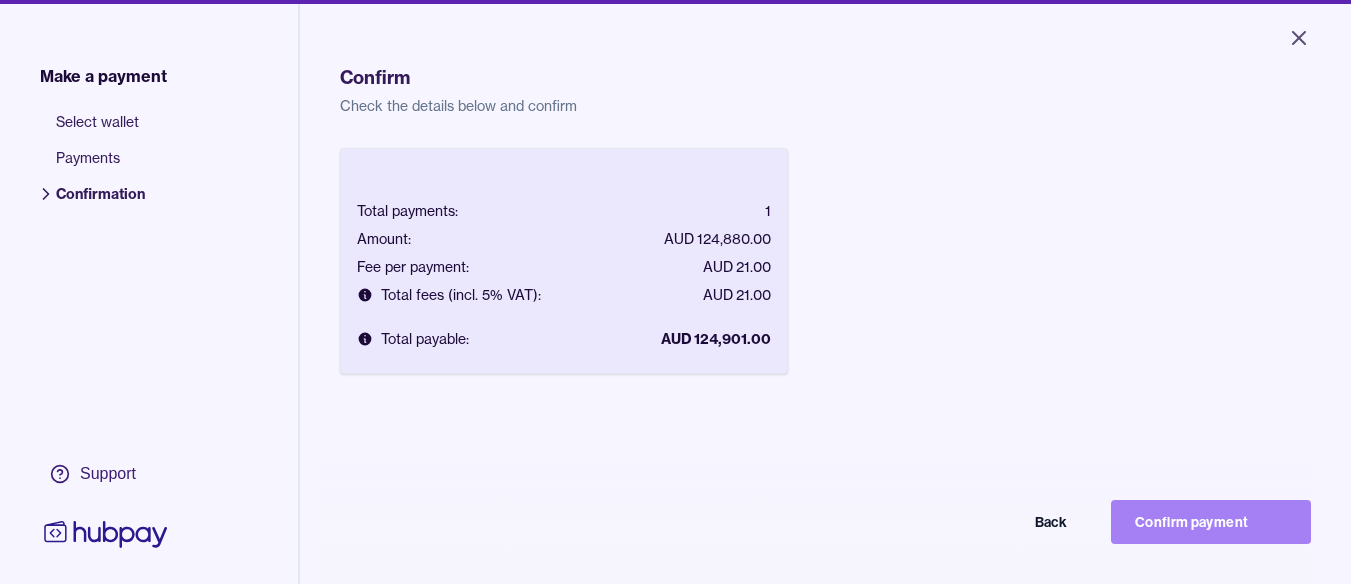 click on "Confirm payment" at bounding box center (1211, 522) 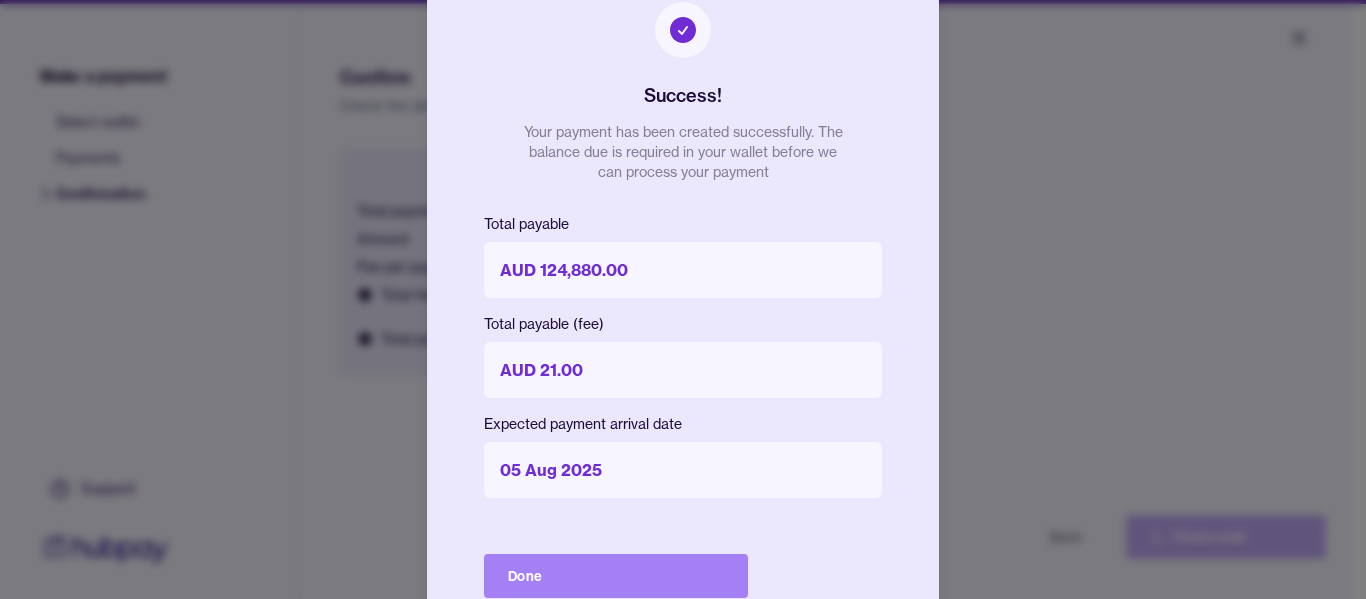 click on "Done" at bounding box center [616, 576] 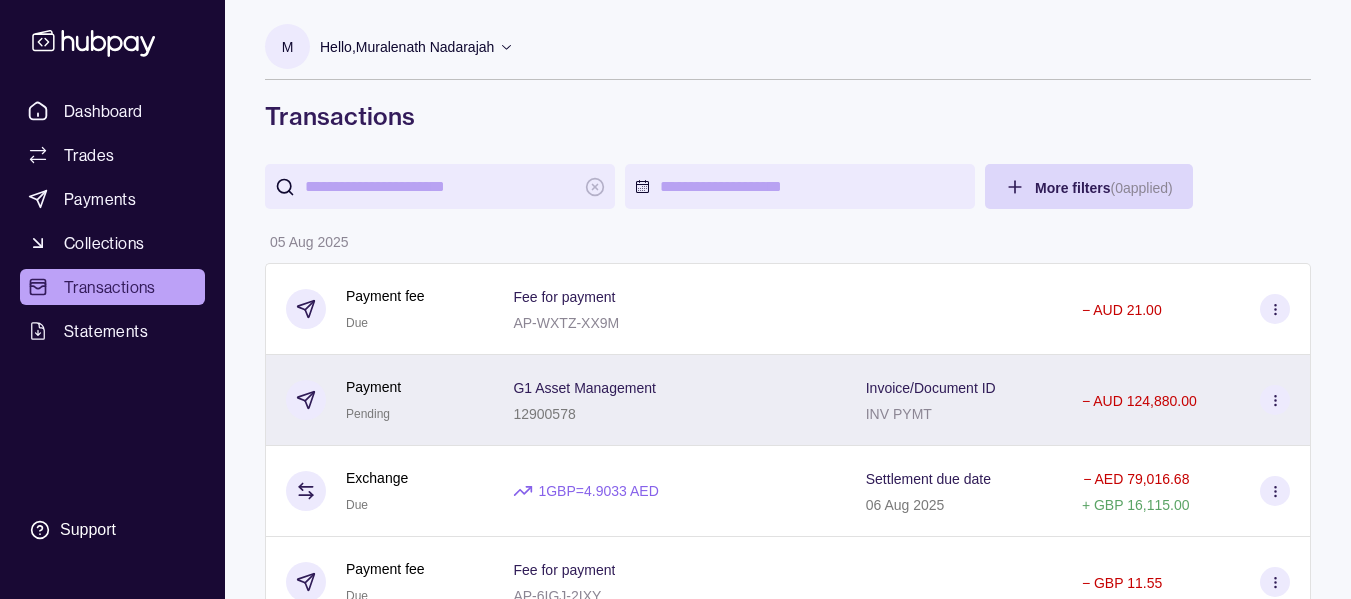 click on "G1 Asset Management" at bounding box center [584, 387] 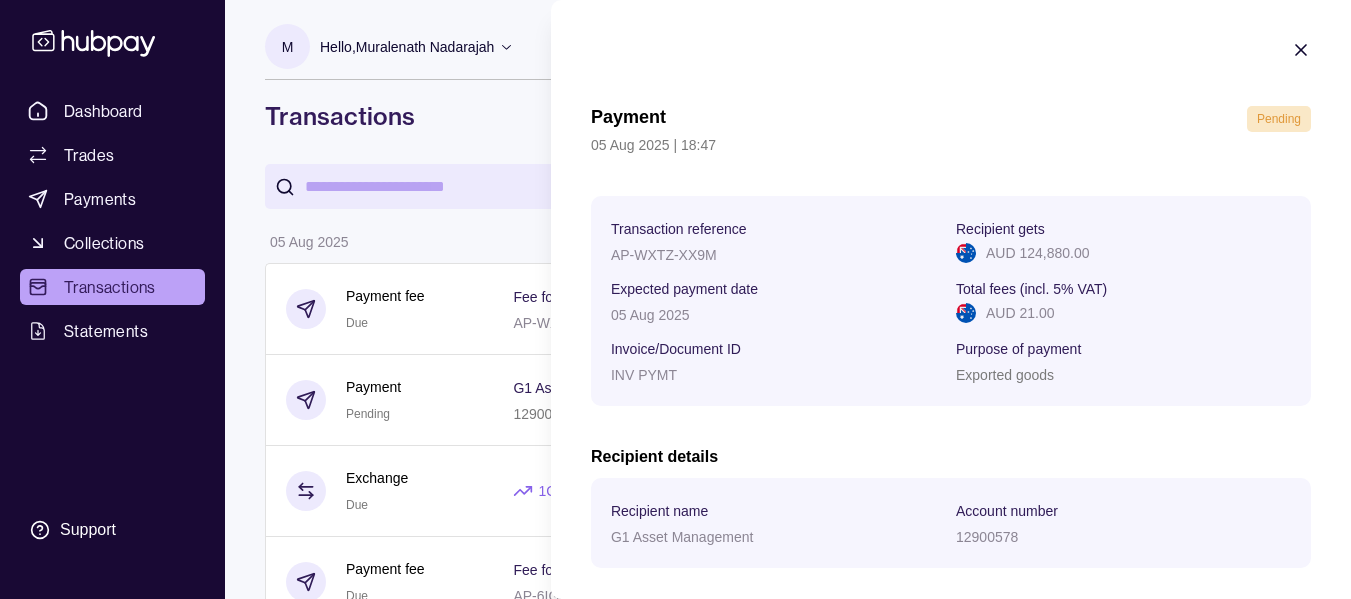 scroll, scrollTop: 94, scrollLeft: 0, axis: vertical 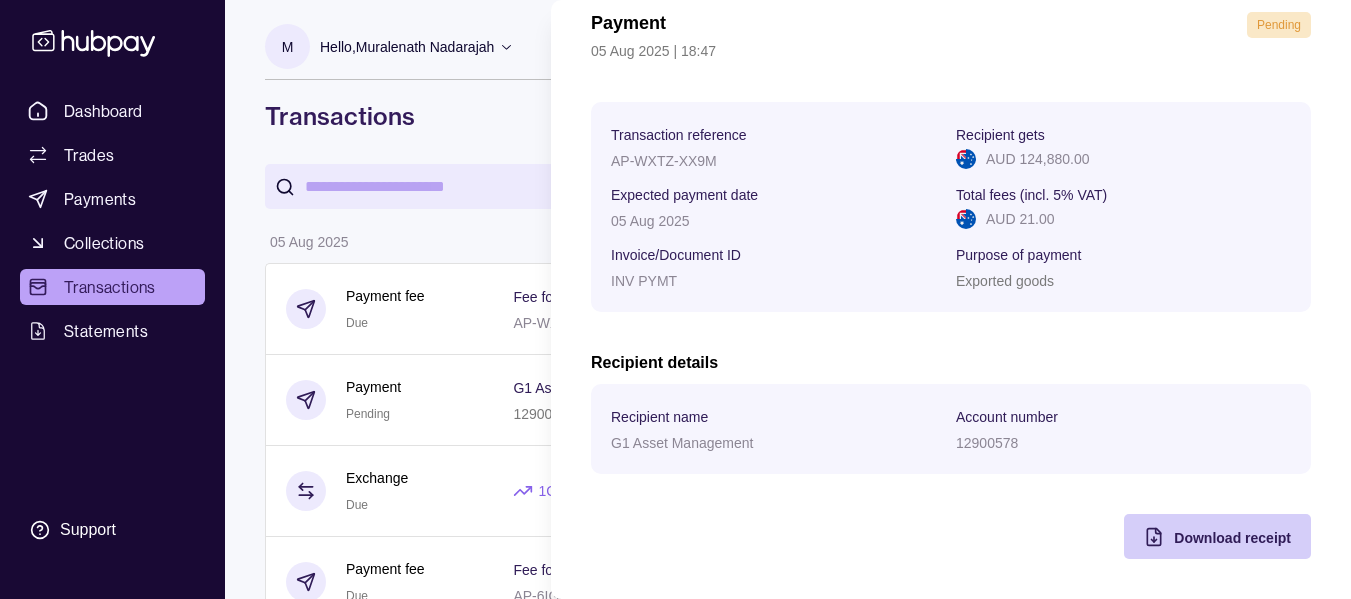 click on "Download receipt" at bounding box center [1232, 538] 